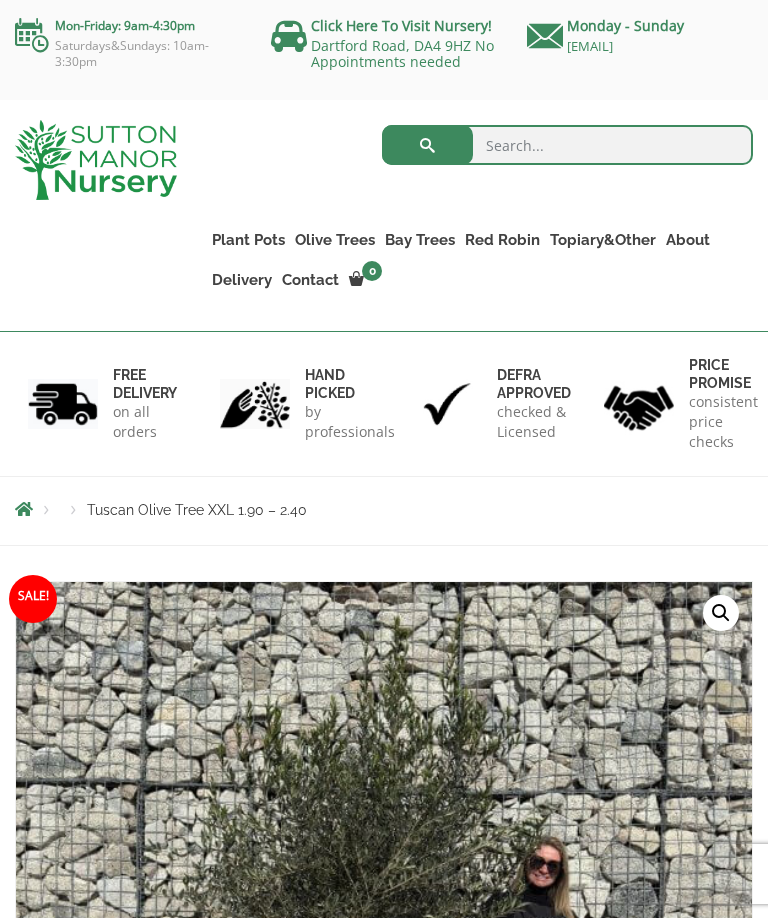 scroll, scrollTop: 0, scrollLeft: 0, axis: both 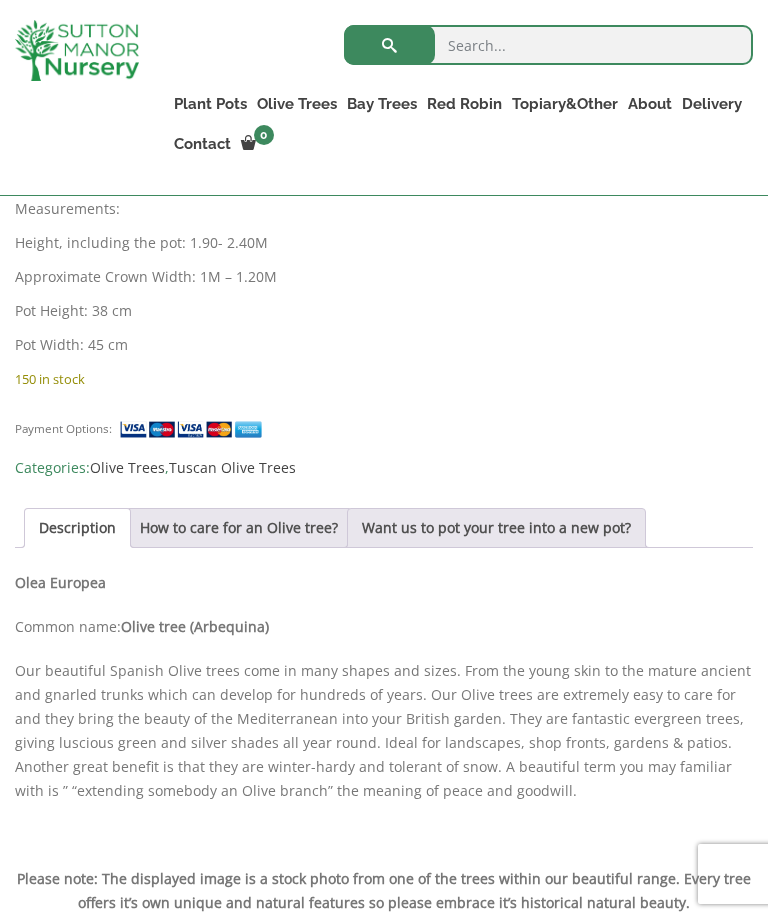click on "How to care for an Olive tree?" at bounding box center [239, 528] 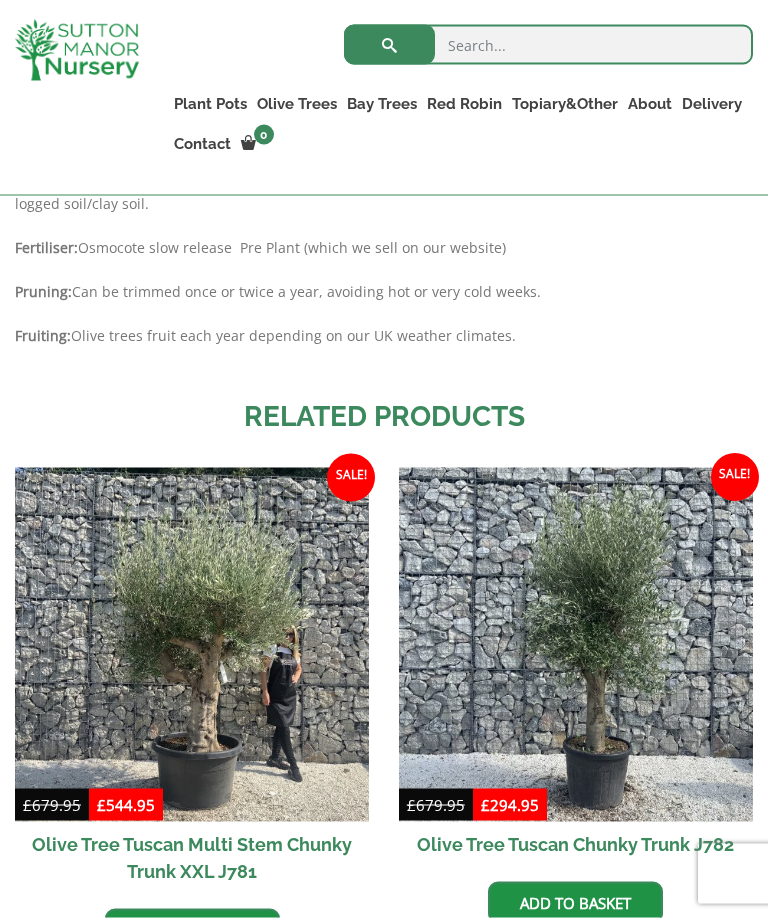 scroll, scrollTop: 2322, scrollLeft: 0, axis: vertical 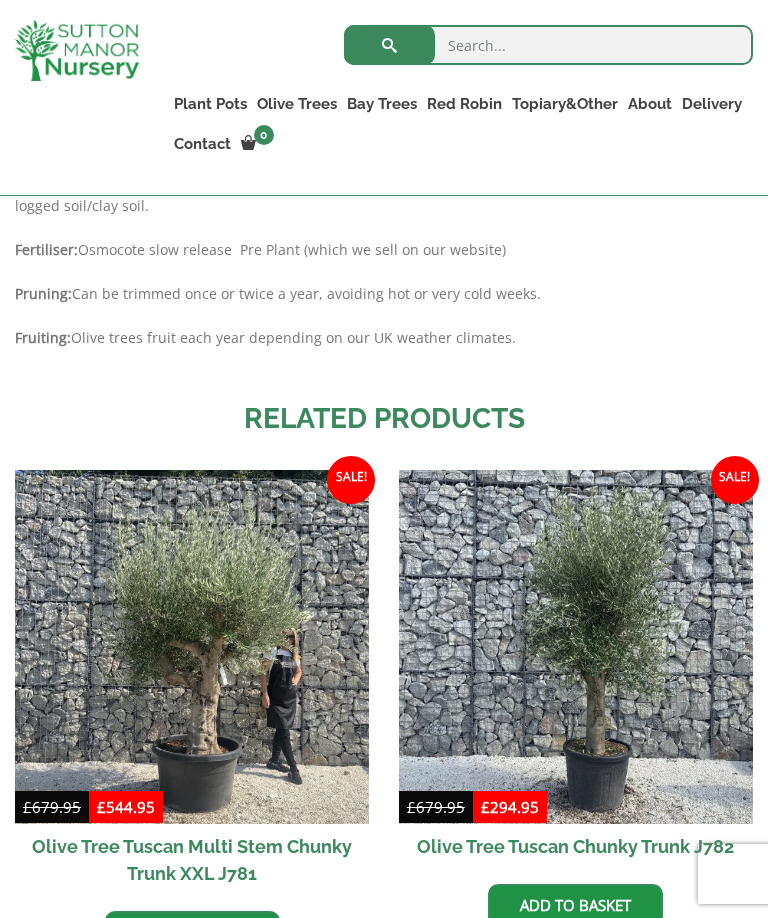 click at bounding box center (576, 647) 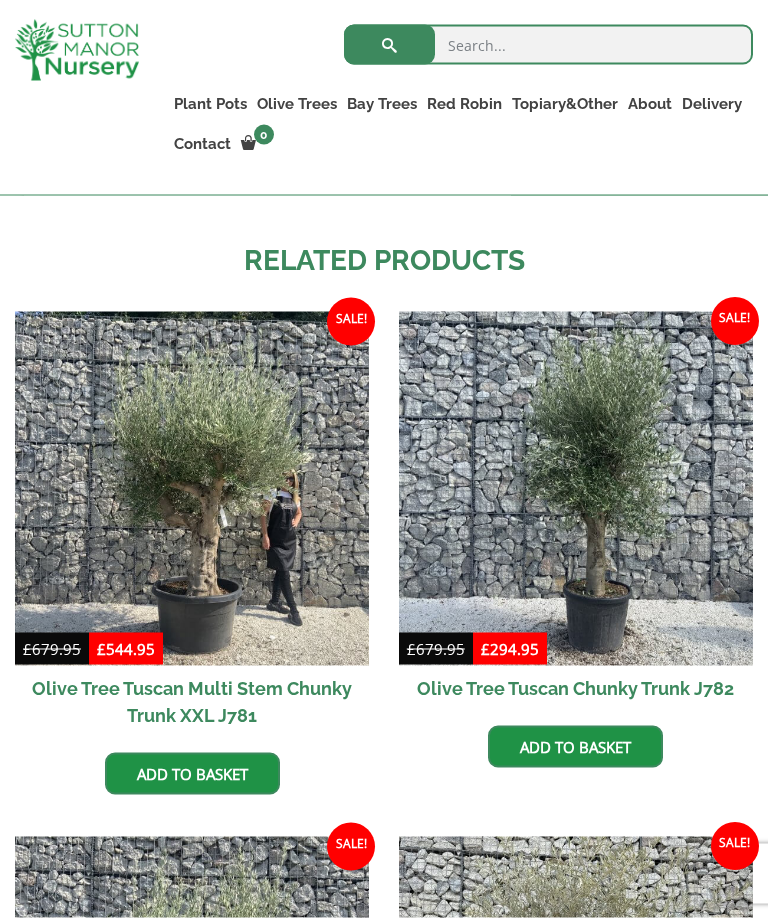 scroll, scrollTop: 2482, scrollLeft: 0, axis: vertical 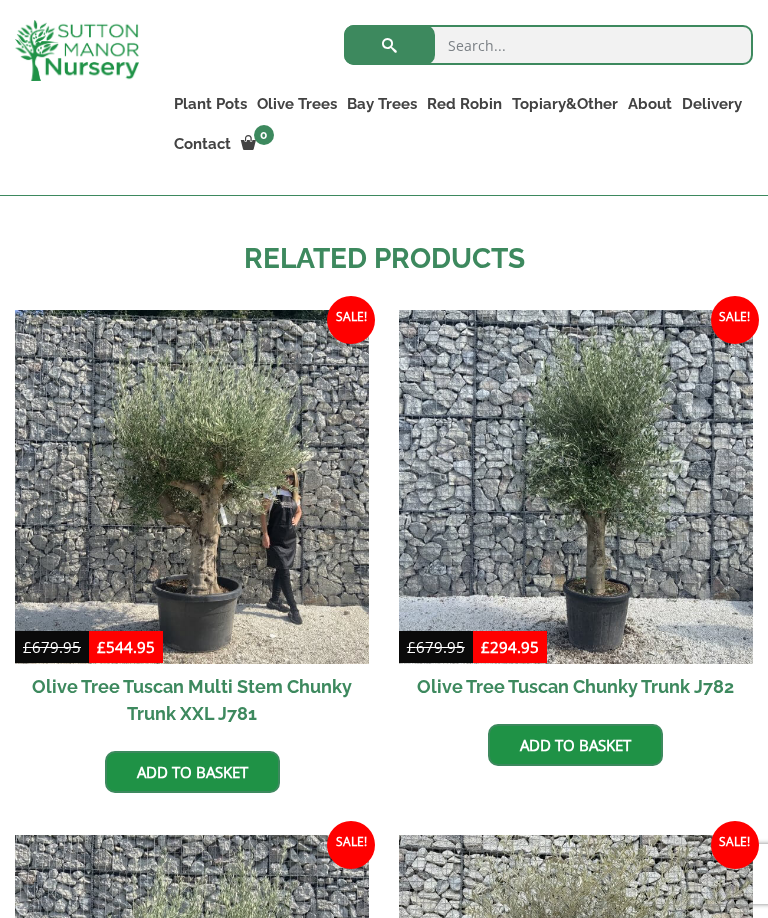 click at bounding box center [576, 487] 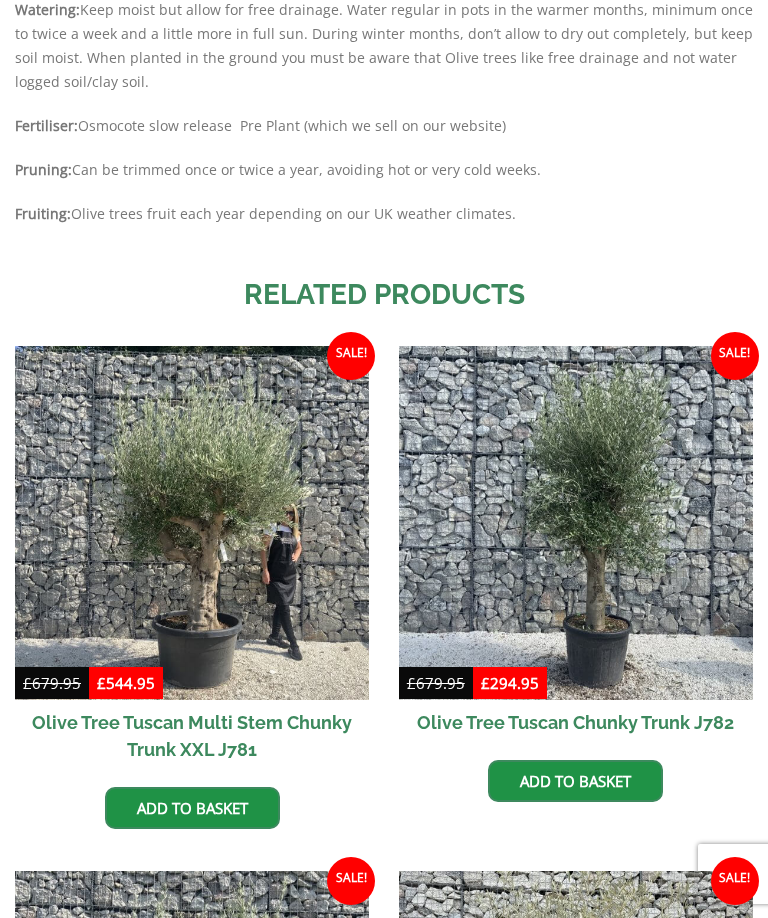 scroll, scrollTop: 2548, scrollLeft: 0, axis: vertical 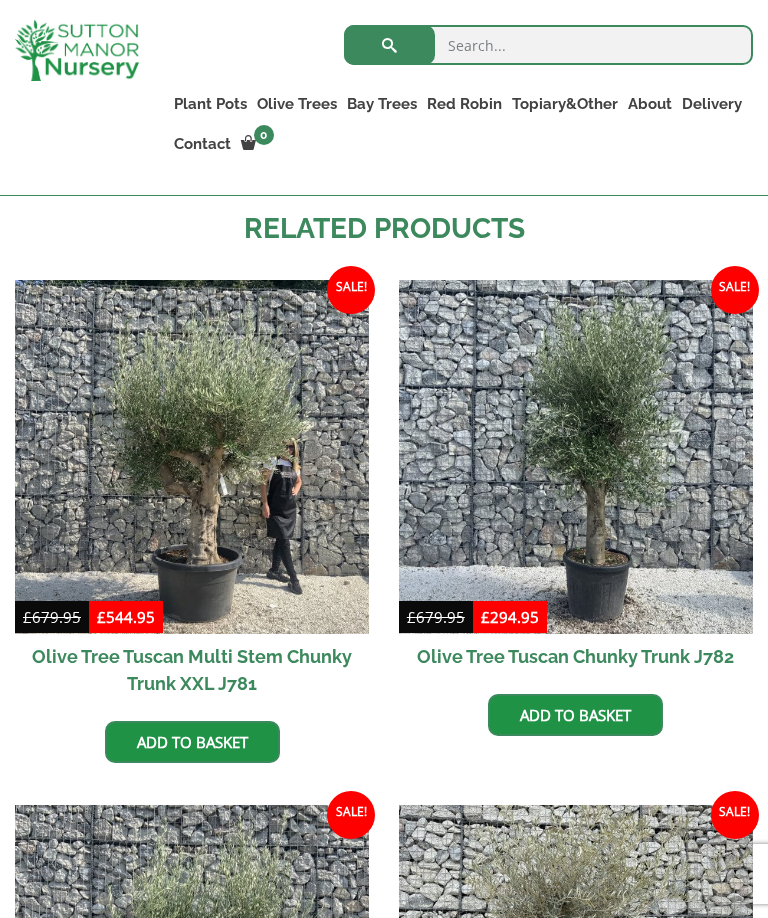 click at bounding box center (192, 457) 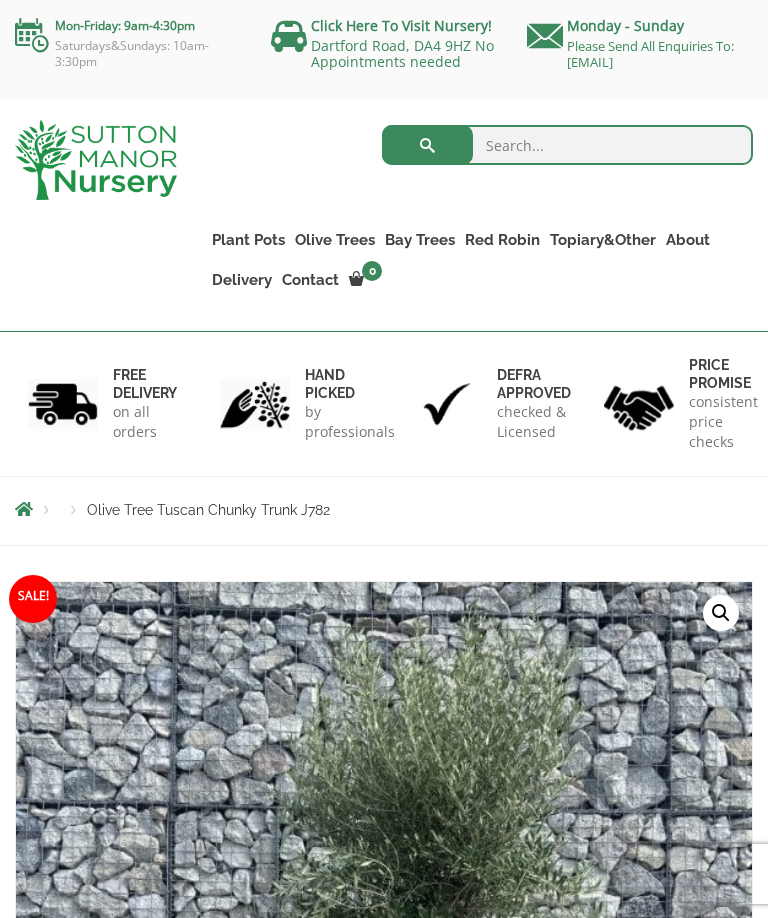 scroll, scrollTop: 0, scrollLeft: 0, axis: both 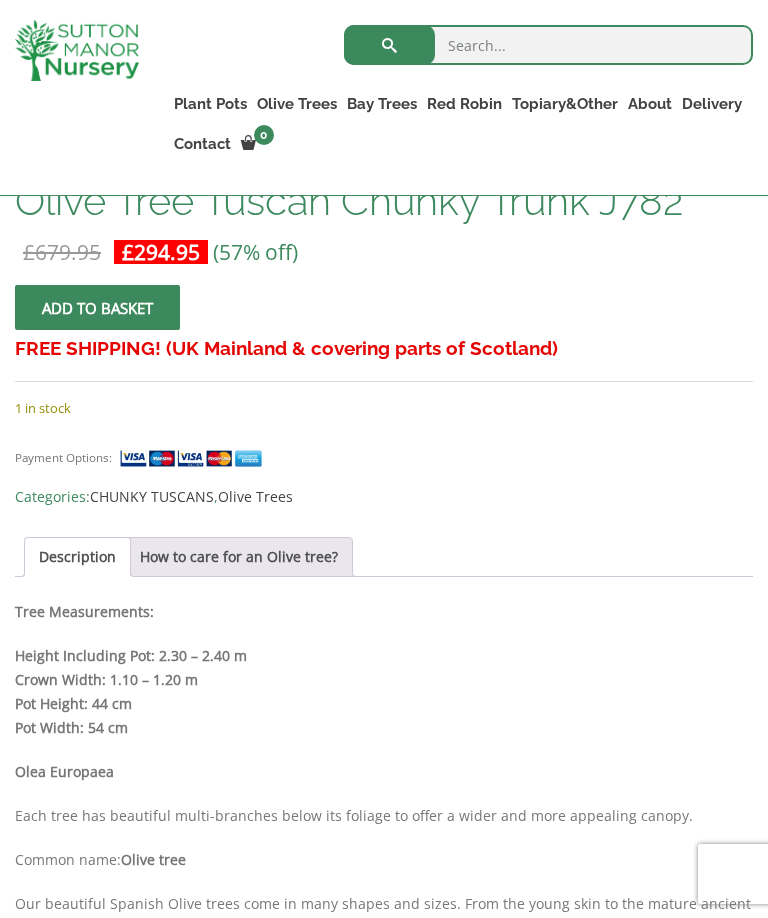 click on "How to care for an Olive tree?" at bounding box center (239, 557) 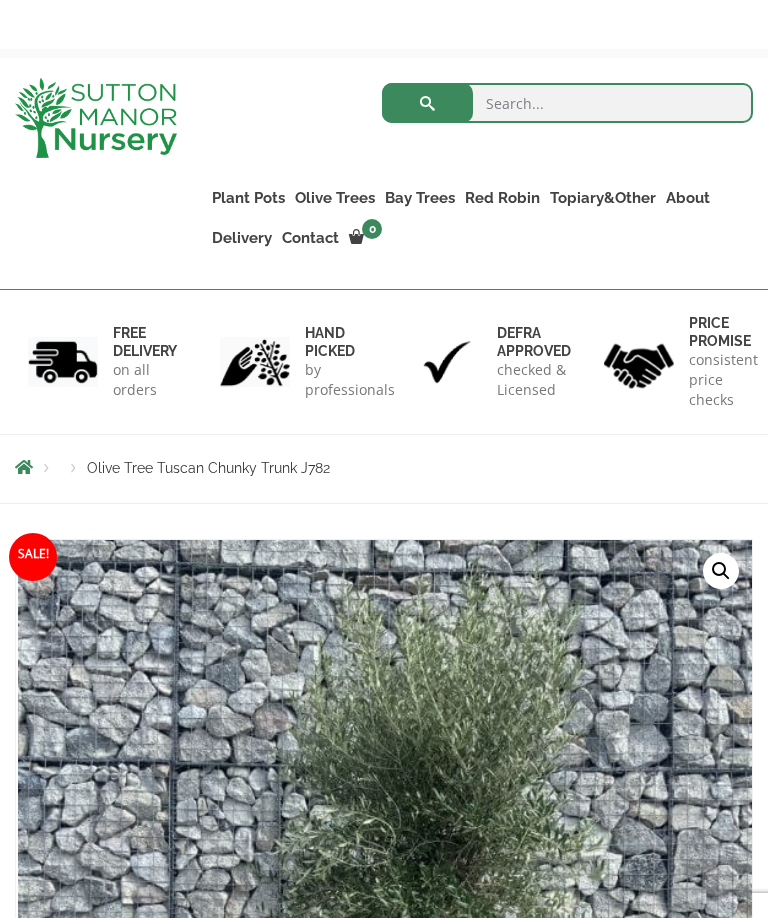 scroll, scrollTop: 0, scrollLeft: 0, axis: both 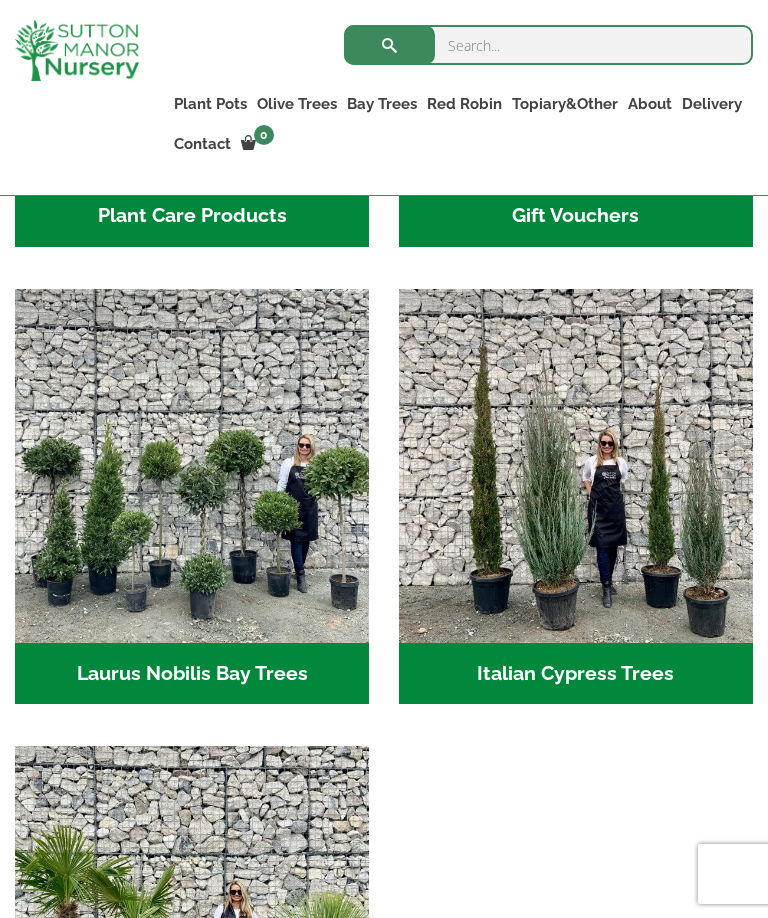 click at bounding box center (576, 466) 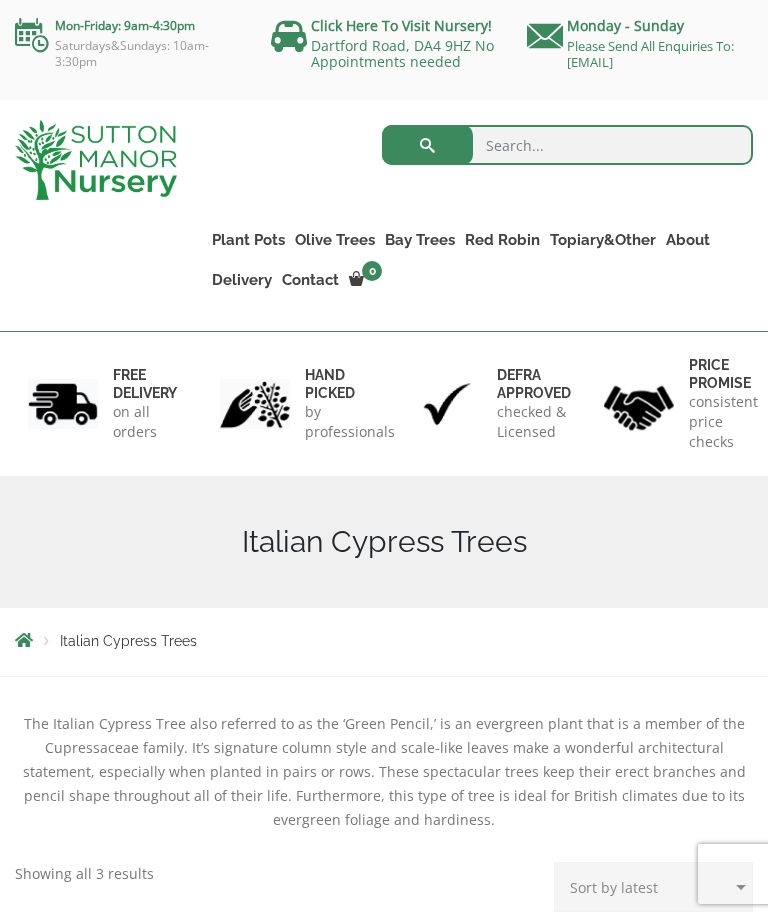 scroll, scrollTop: 0, scrollLeft: 0, axis: both 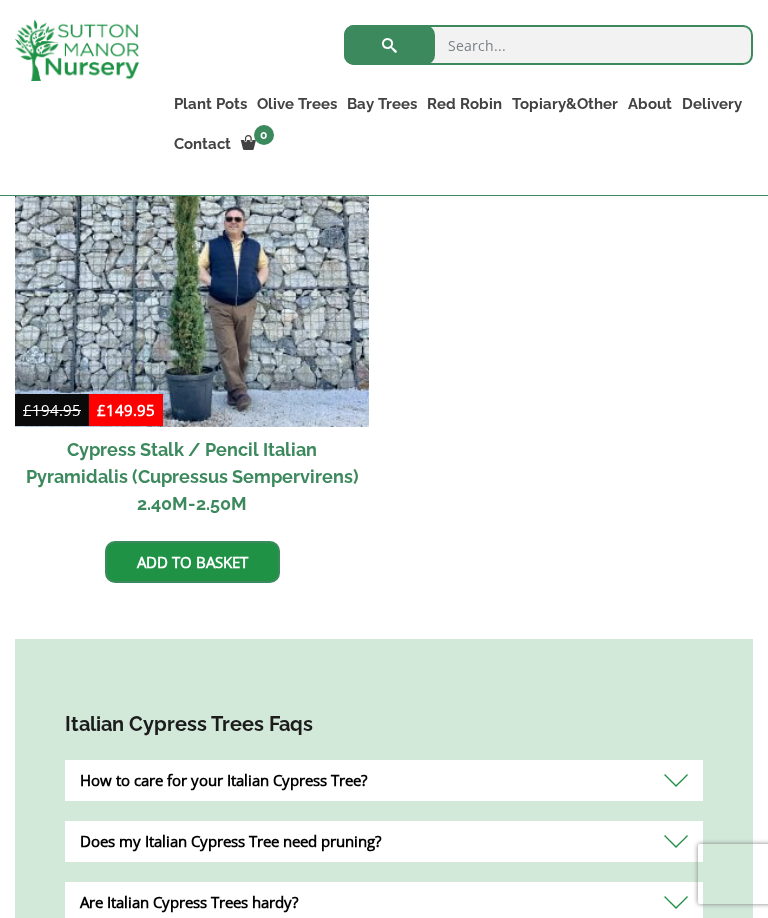 click on "How to care for your Italian Cypress Tree?" at bounding box center [384, 780] 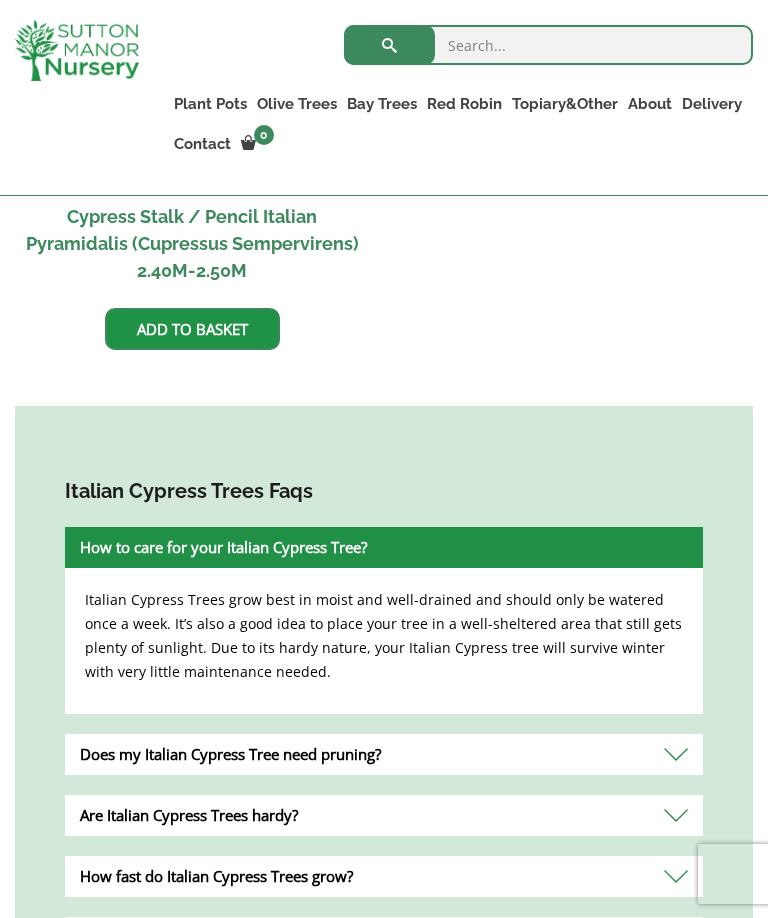scroll, scrollTop: 1072, scrollLeft: 0, axis: vertical 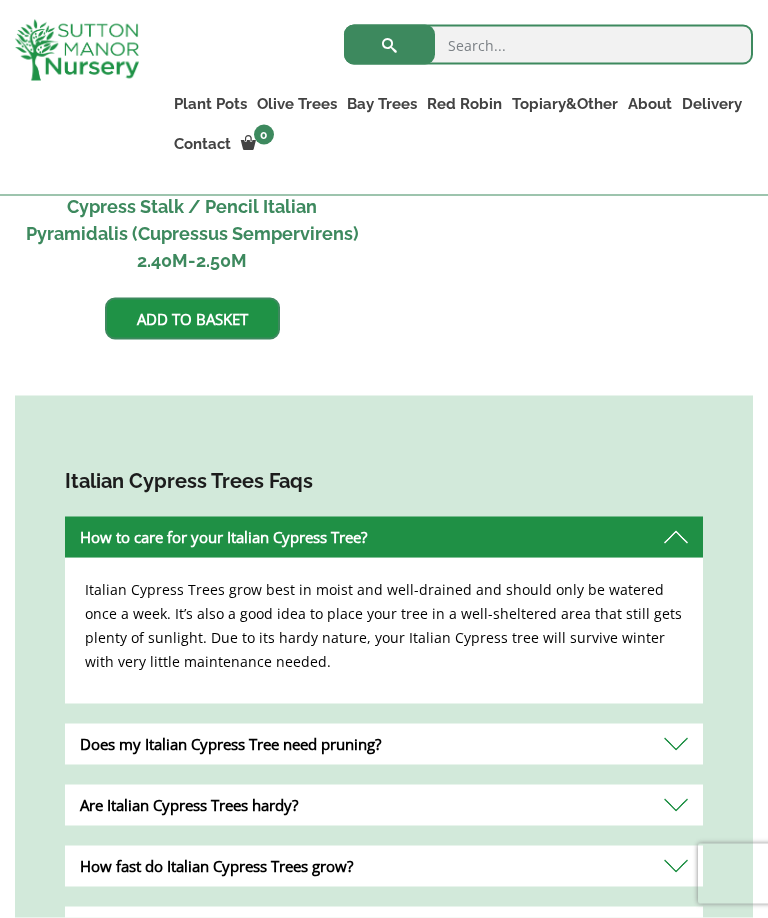 click on "Does my Italian Cypress Tree need pruning?" at bounding box center [384, 744] 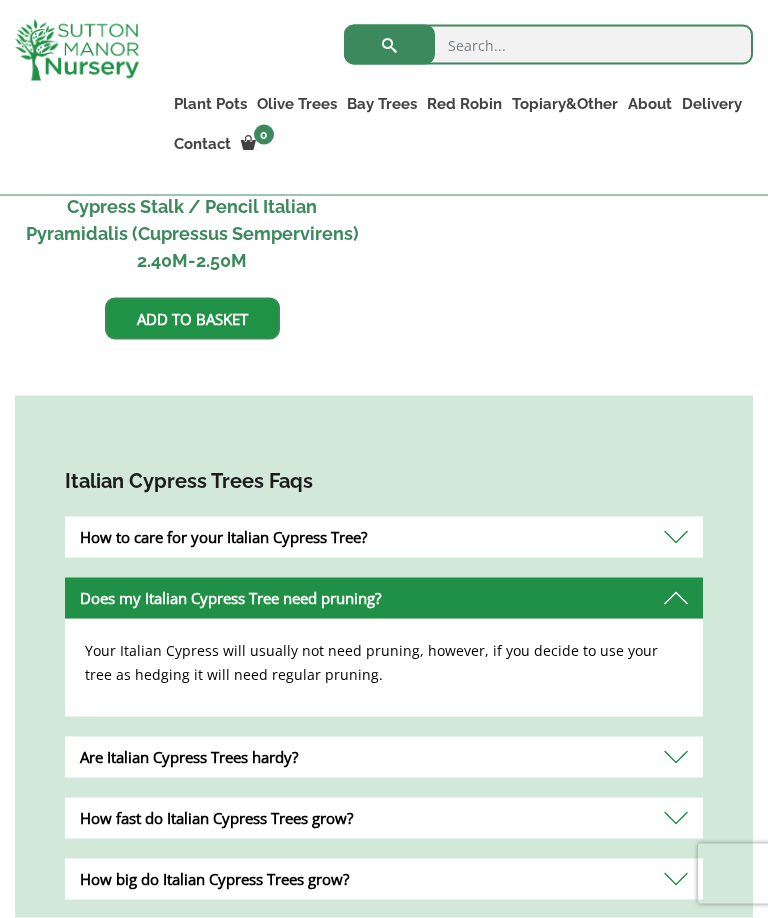 scroll, scrollTop: 1071, scrollLeft: 0, axis: vertical 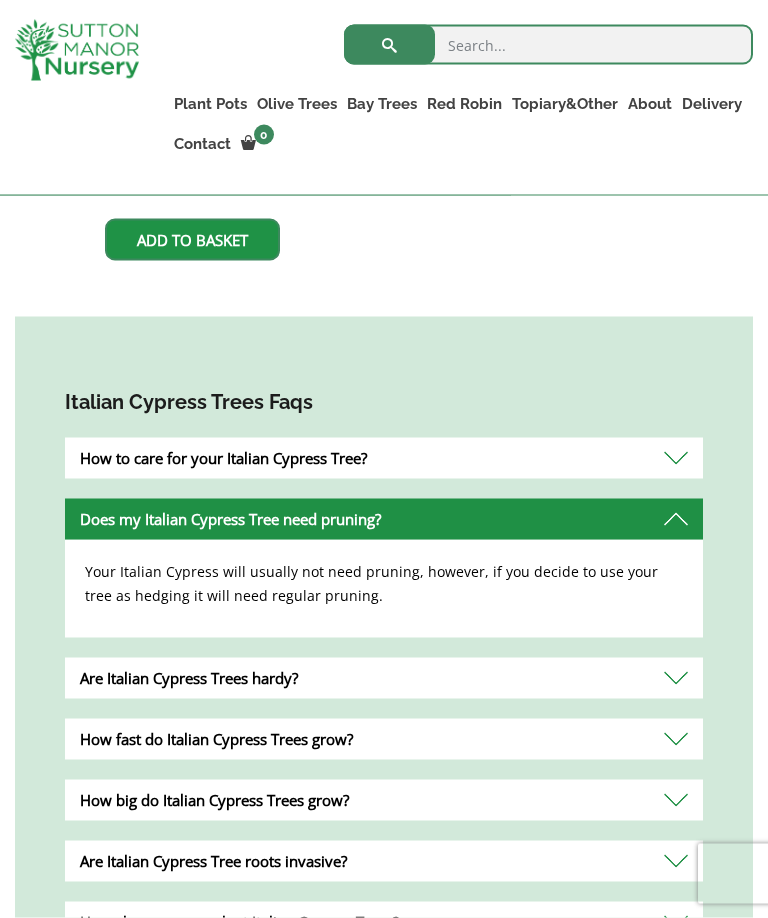 click on "How fast do Italian Cypress Trees grow?" at bounding box center [384, 739] 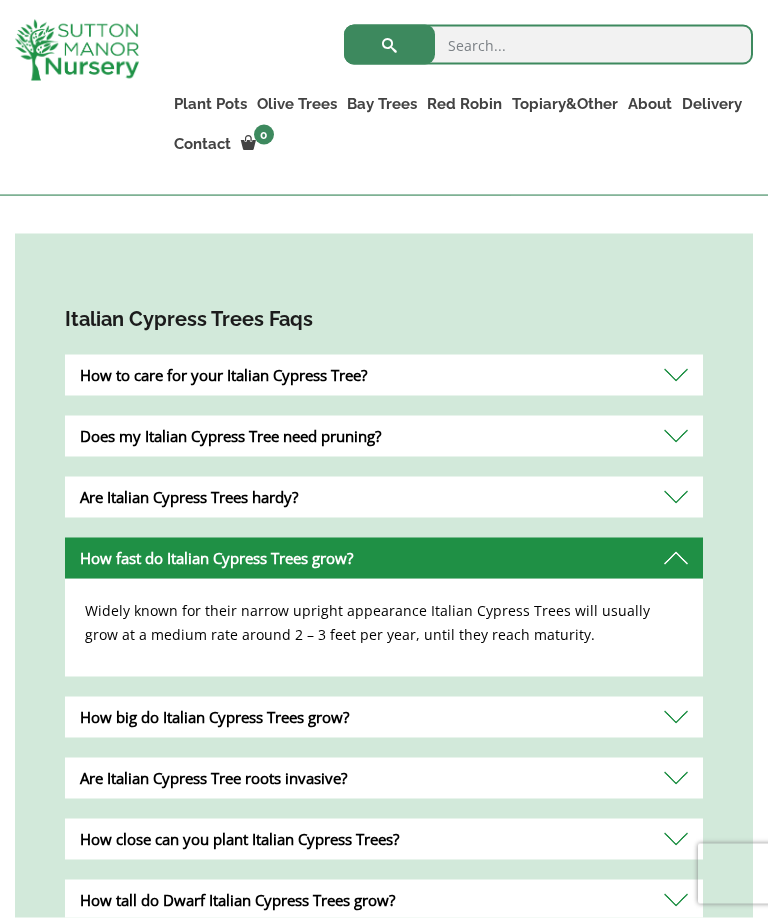 scroll, scrollTop: 1235, scrollLeft: 0, axis: vertical 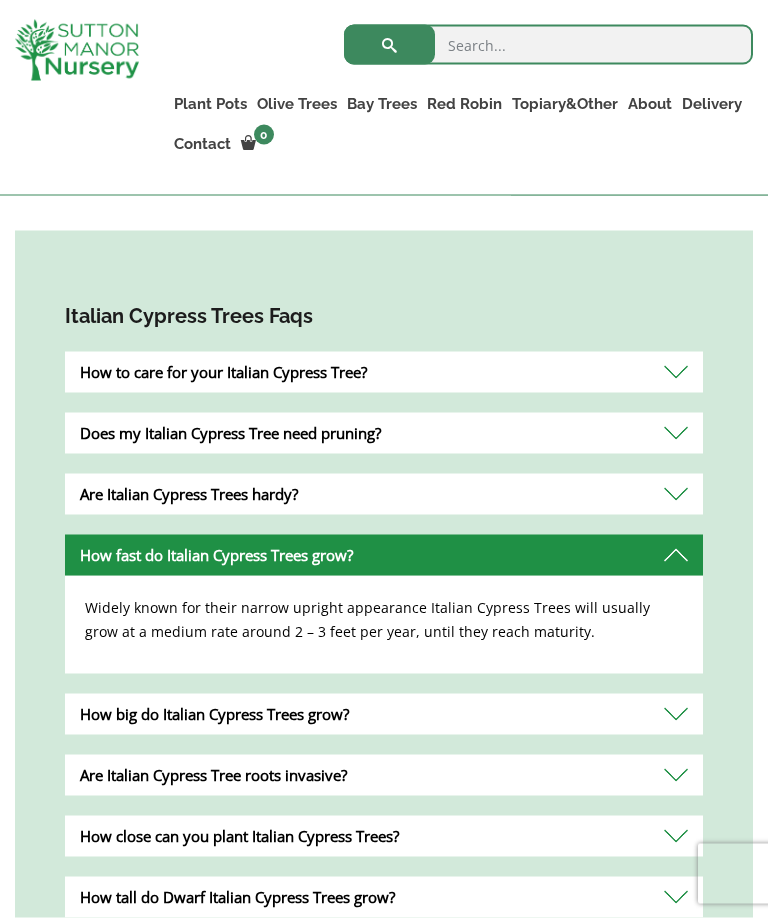 click on "Are Italian Cypress Tree roots invasive?" at bounding box center (384, 775) 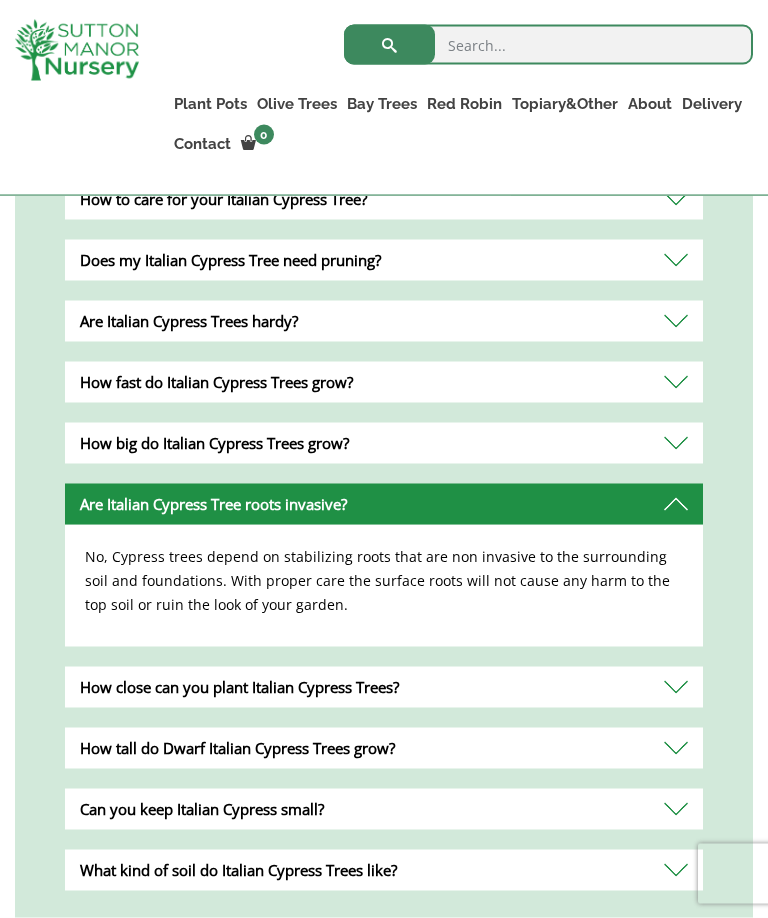 scroll, scrollTop: 1455, scrollLeft: 0, axis: vertical 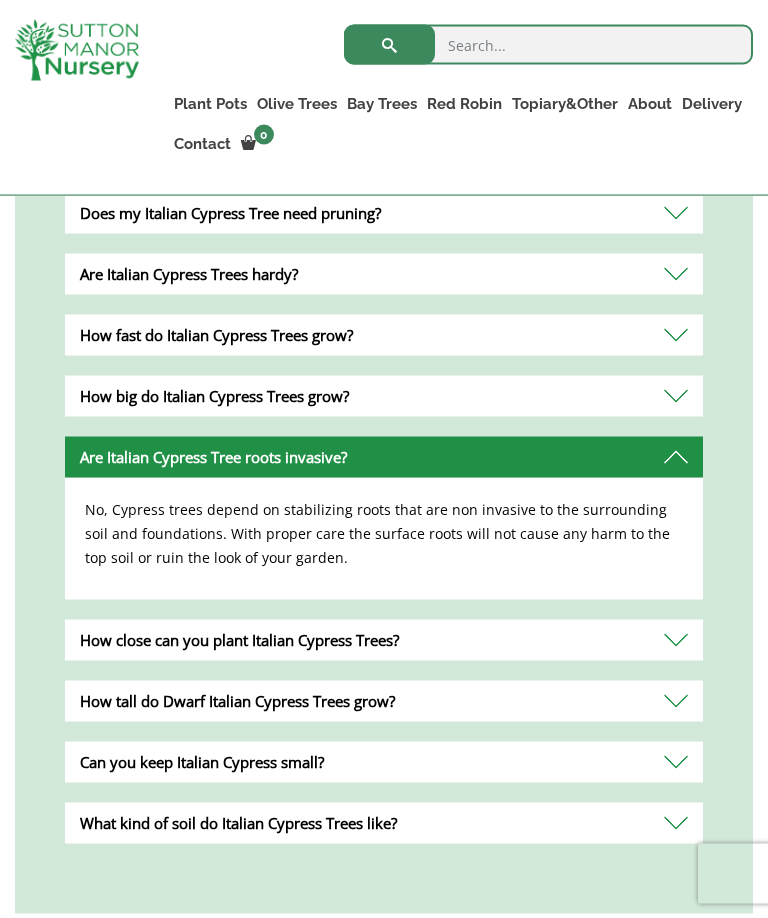 click on "Can you keep Italian Cypress small?" at bounding box center [384, 762] 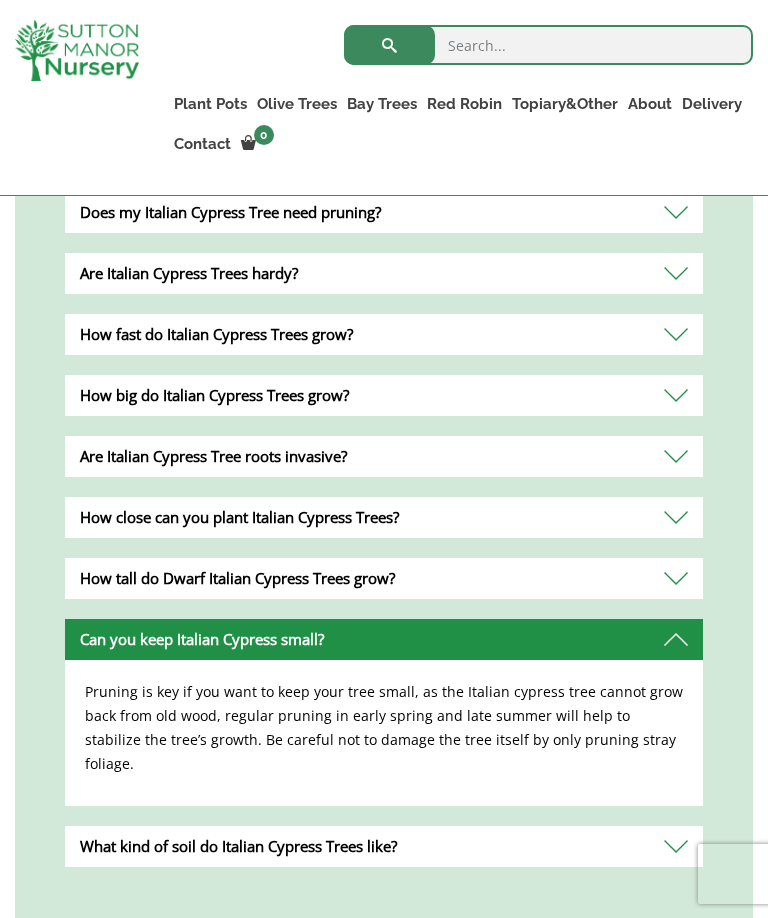 click on "What kind of soil do Italian Cypress Trees like?" at bounding box center (384, 846) 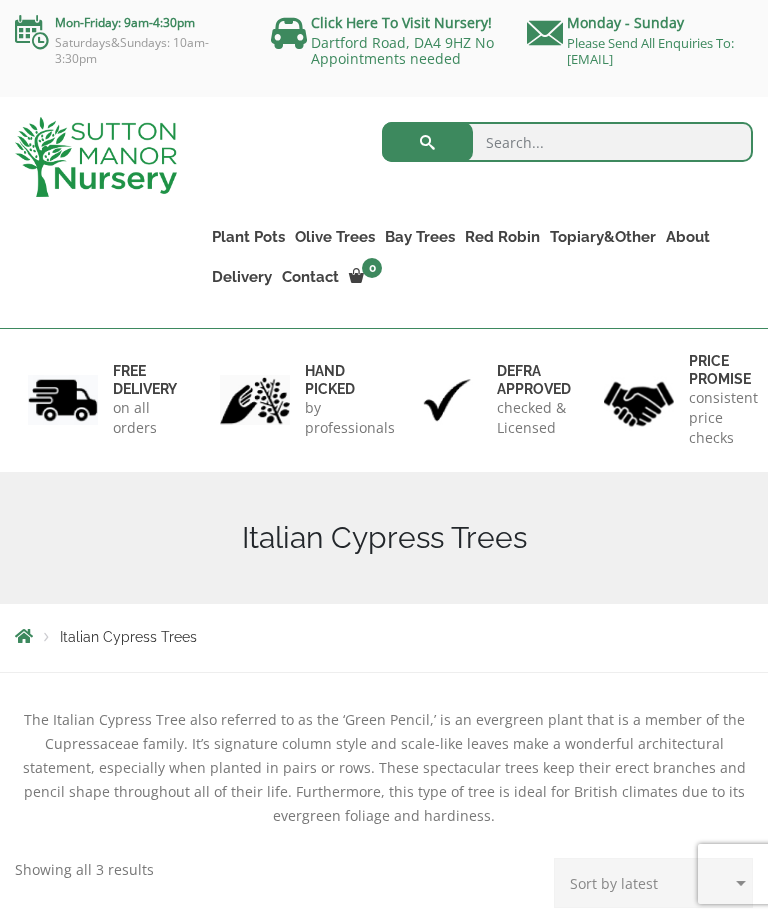 scroll, scrollTop: 0, scrollLeft: 0, axis: both 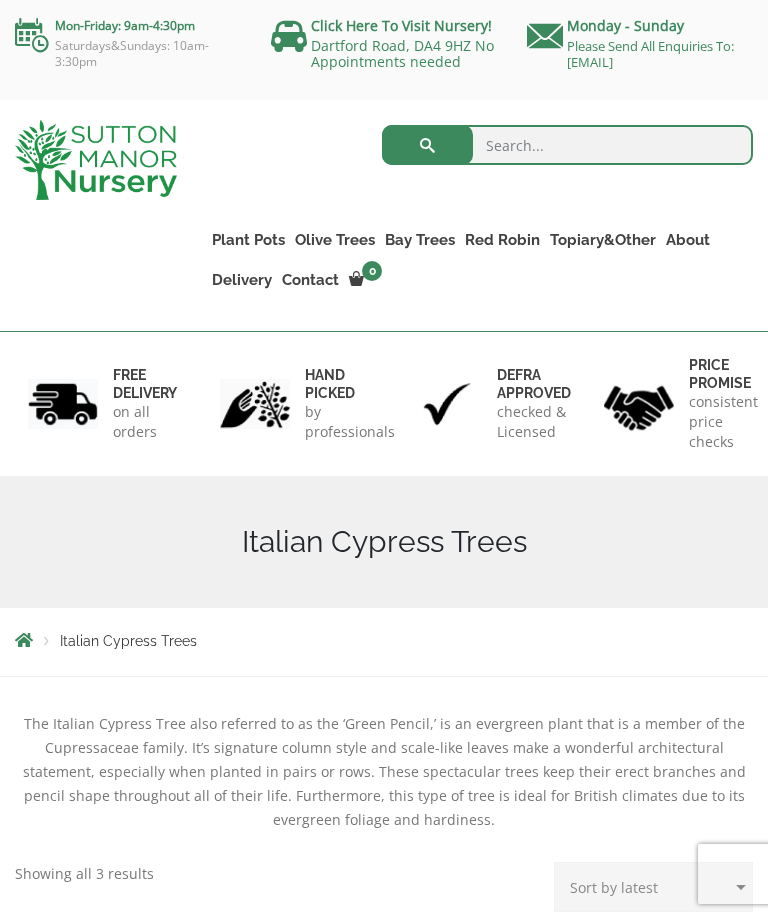click at bounding box center [96, 160] 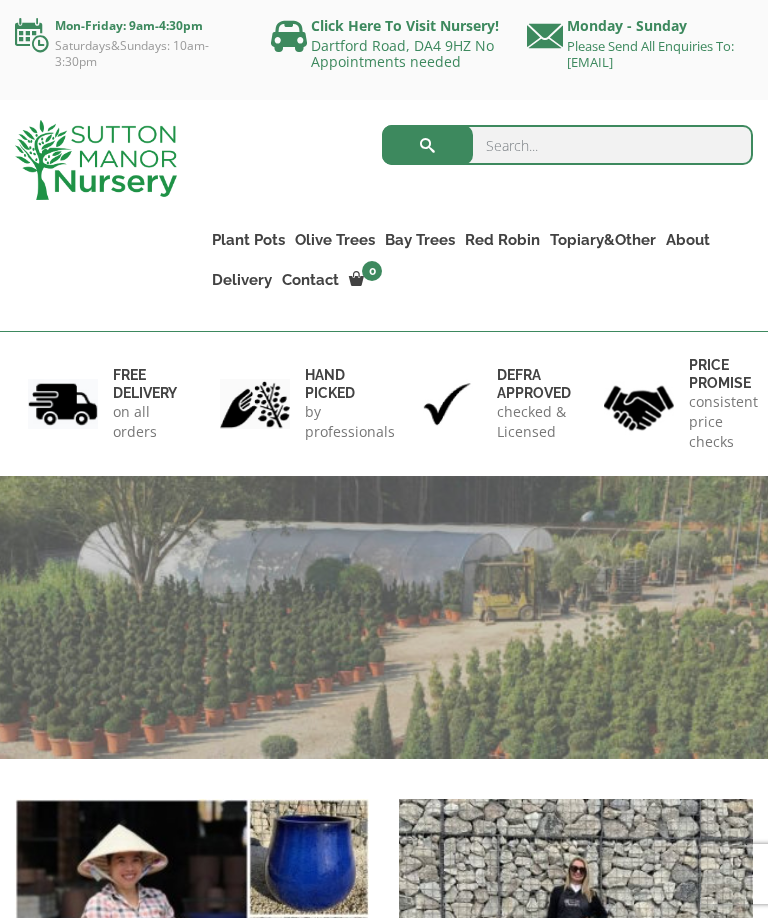 scroll, scrollTop: 0, scrollLeft: 0, axis: both 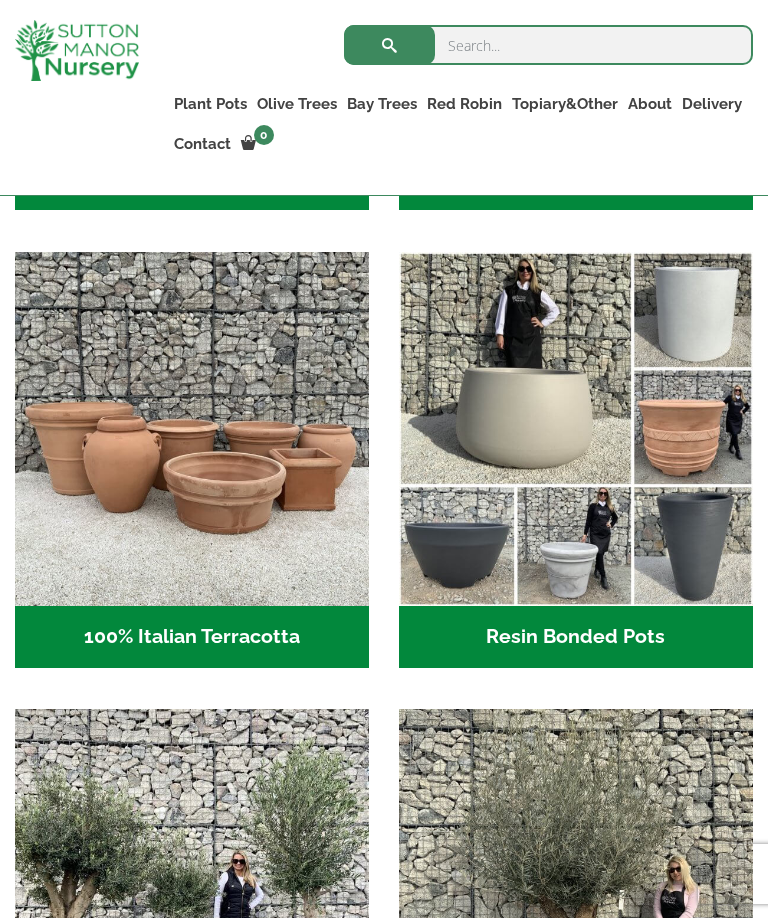 click at bounding box center (192, 429) 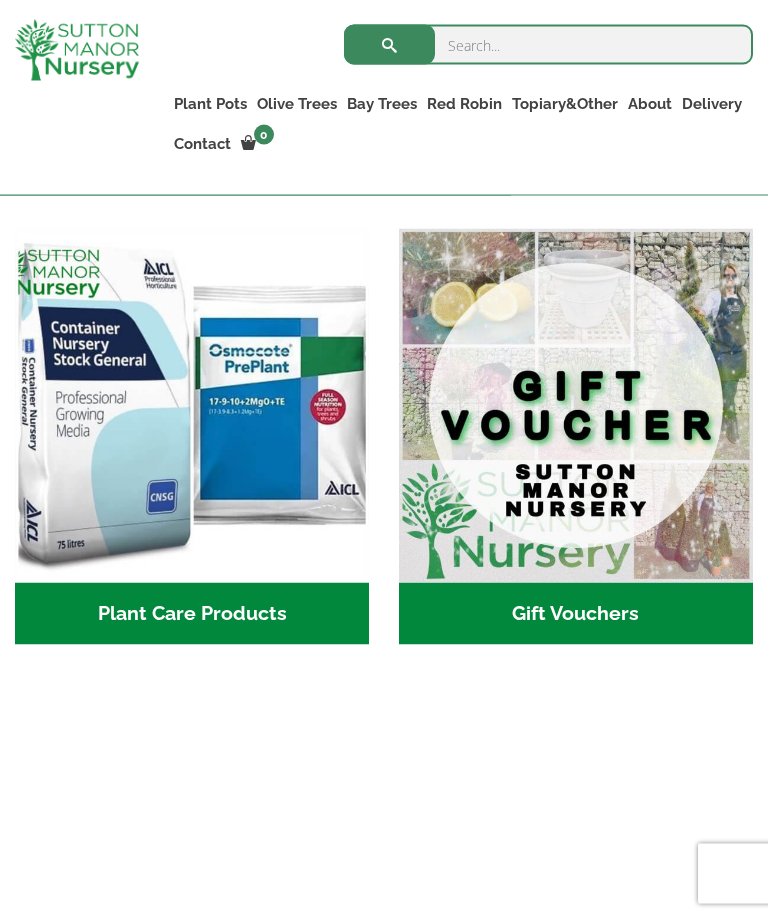 scroll, scrollTop: 3740, scrollLeft: 0, axis: vertical 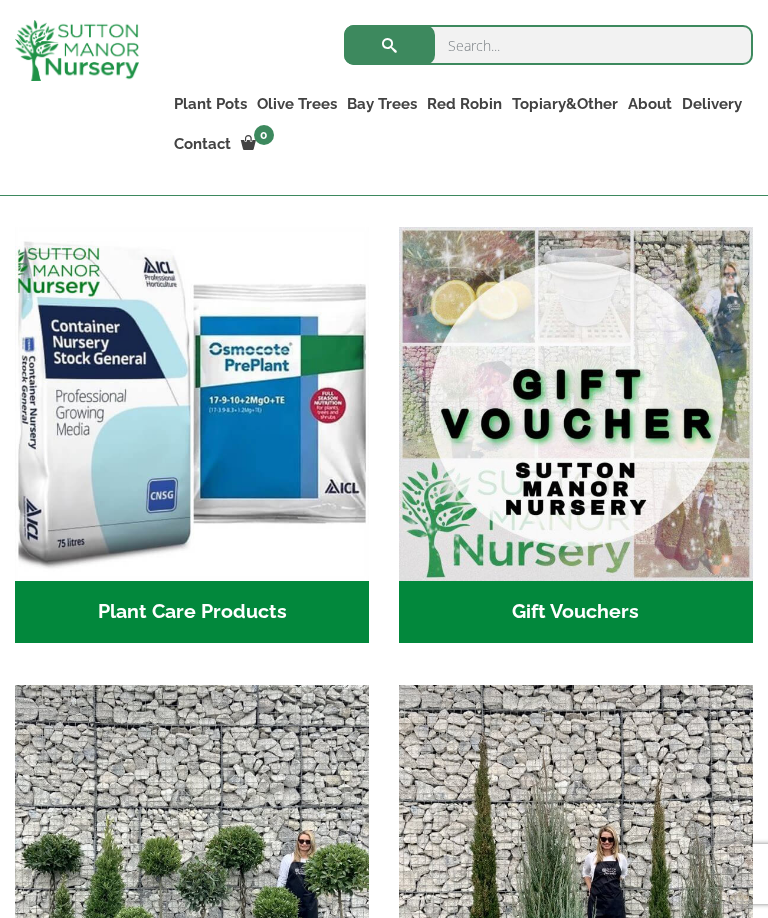 click at bounding box center [192, 404] 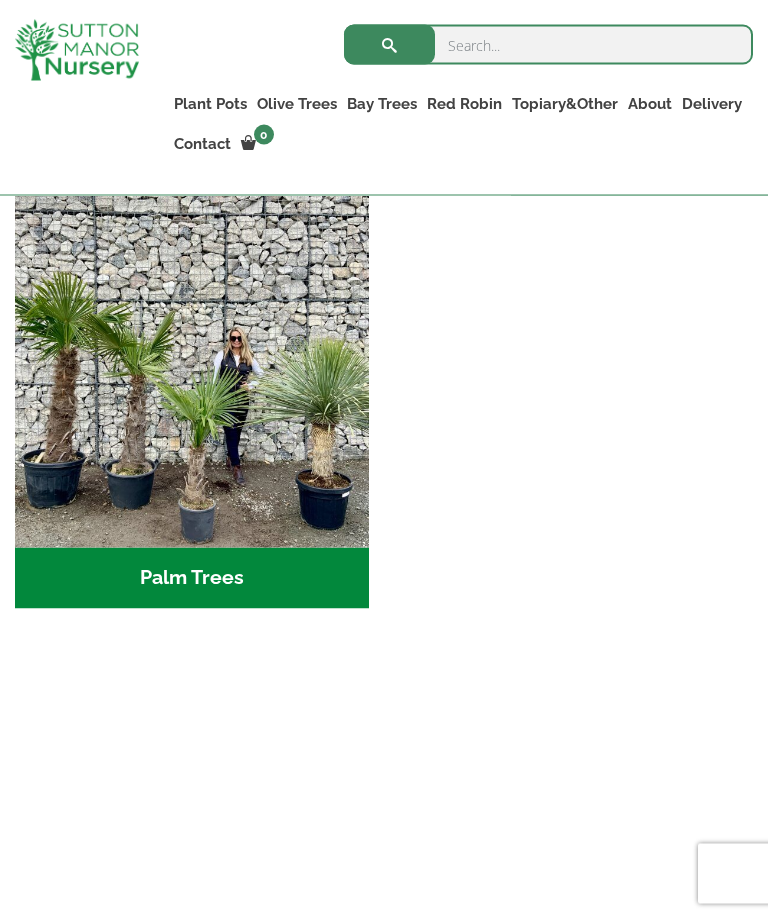scroll, scrollTop: 4690, scrollLeft: 0, axis: vertical 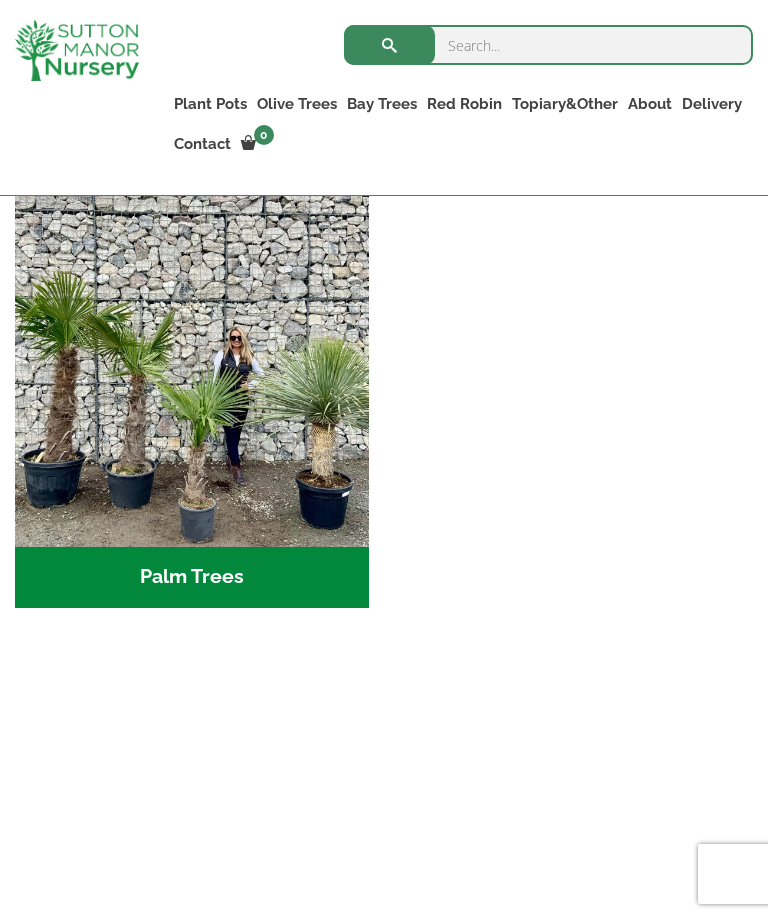 click at bounding box center (192, 369) 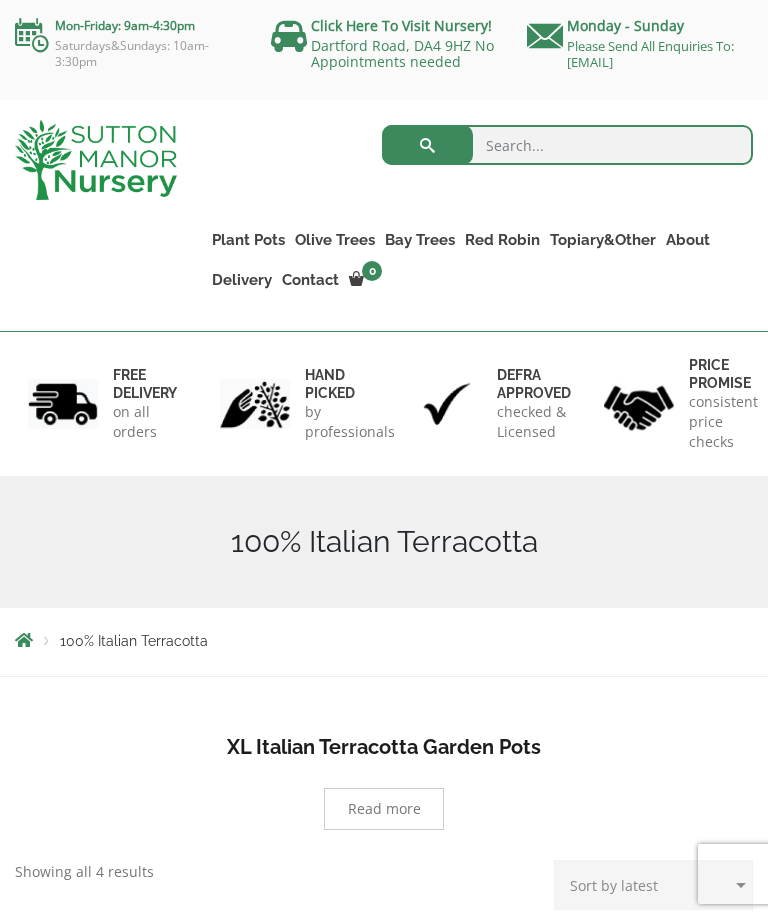 scroll, scrollTop: 0, scrollLeft: 0, axis: both 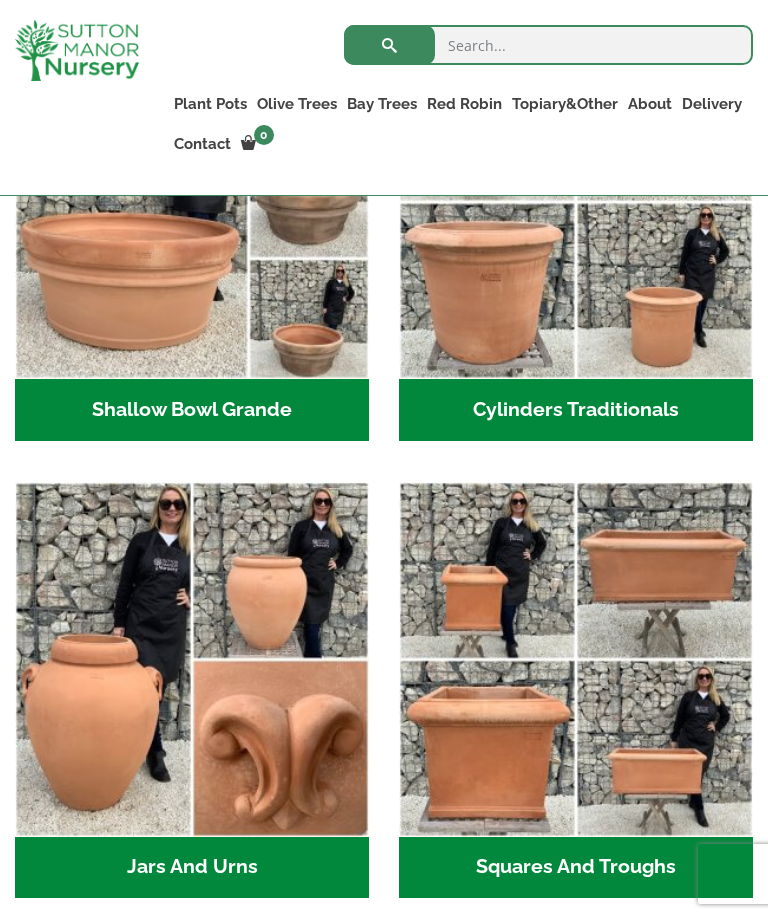 click at bounding box center [192, 659] 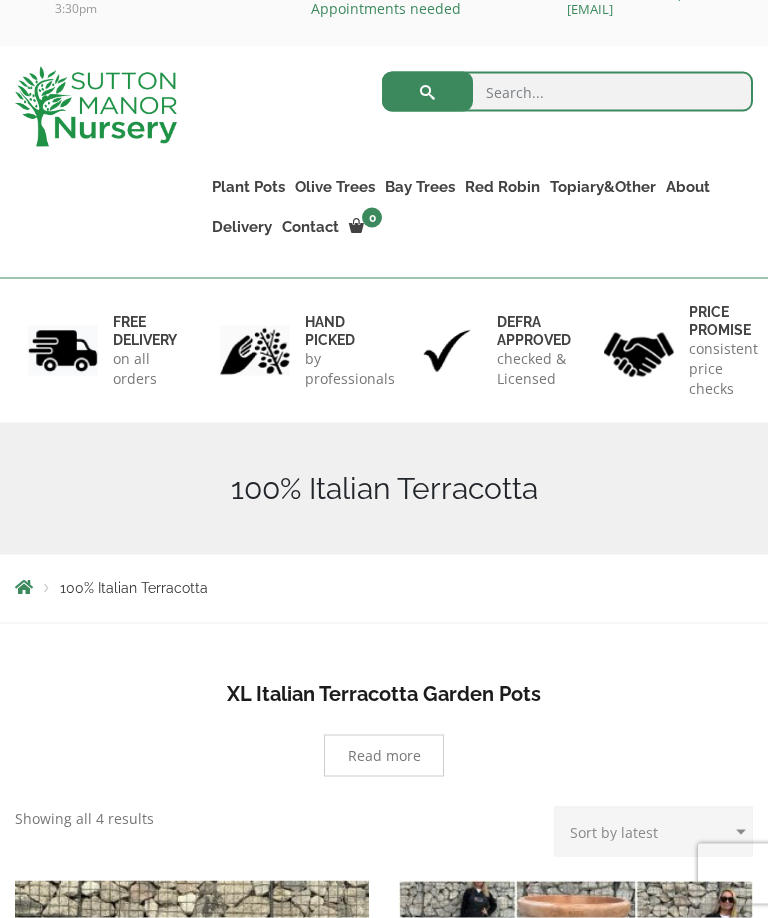 scroll, scrollTop: 0, scrollLeft: 0, axis: both 